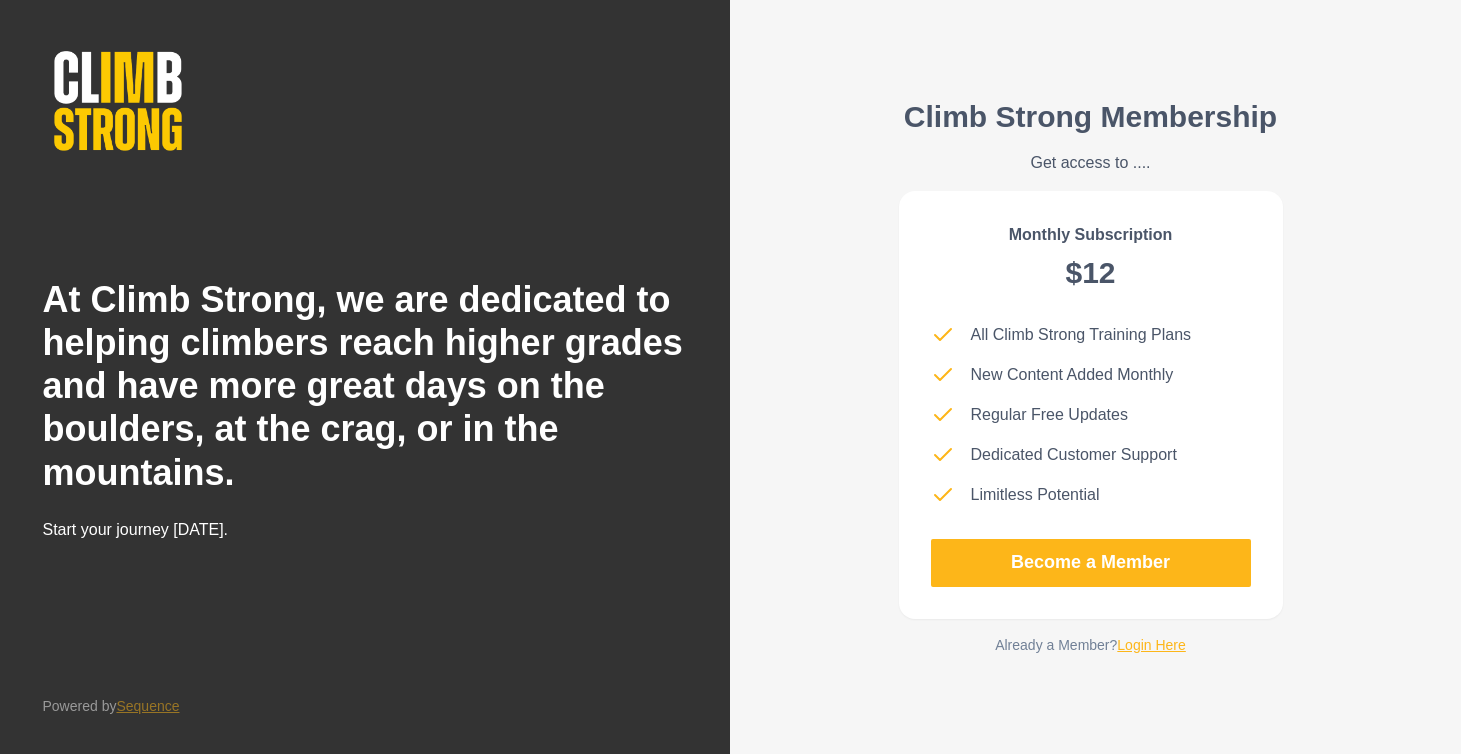 scroll, scrollTop: 0, scrollLeft: 0, axis: both 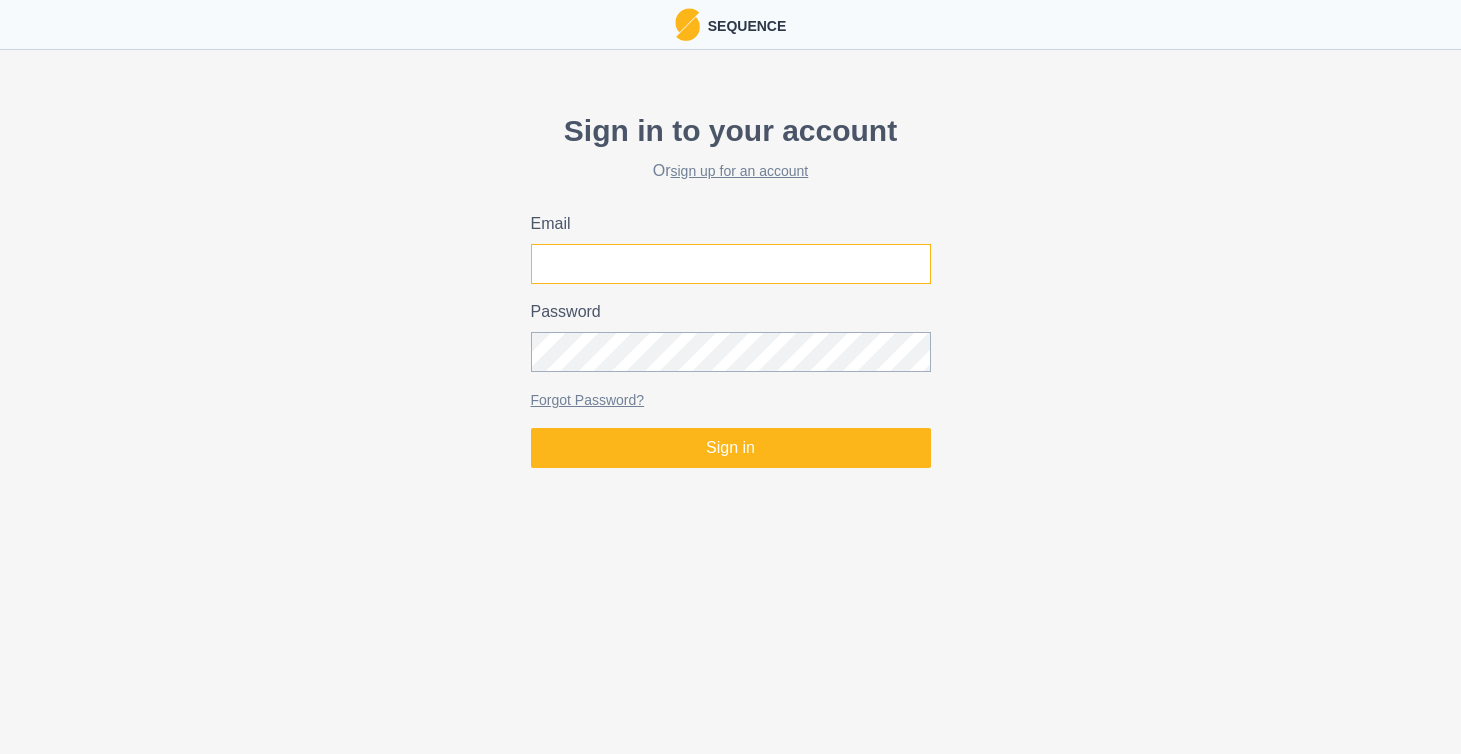 click on "Email" at bounding box center (731, 264) 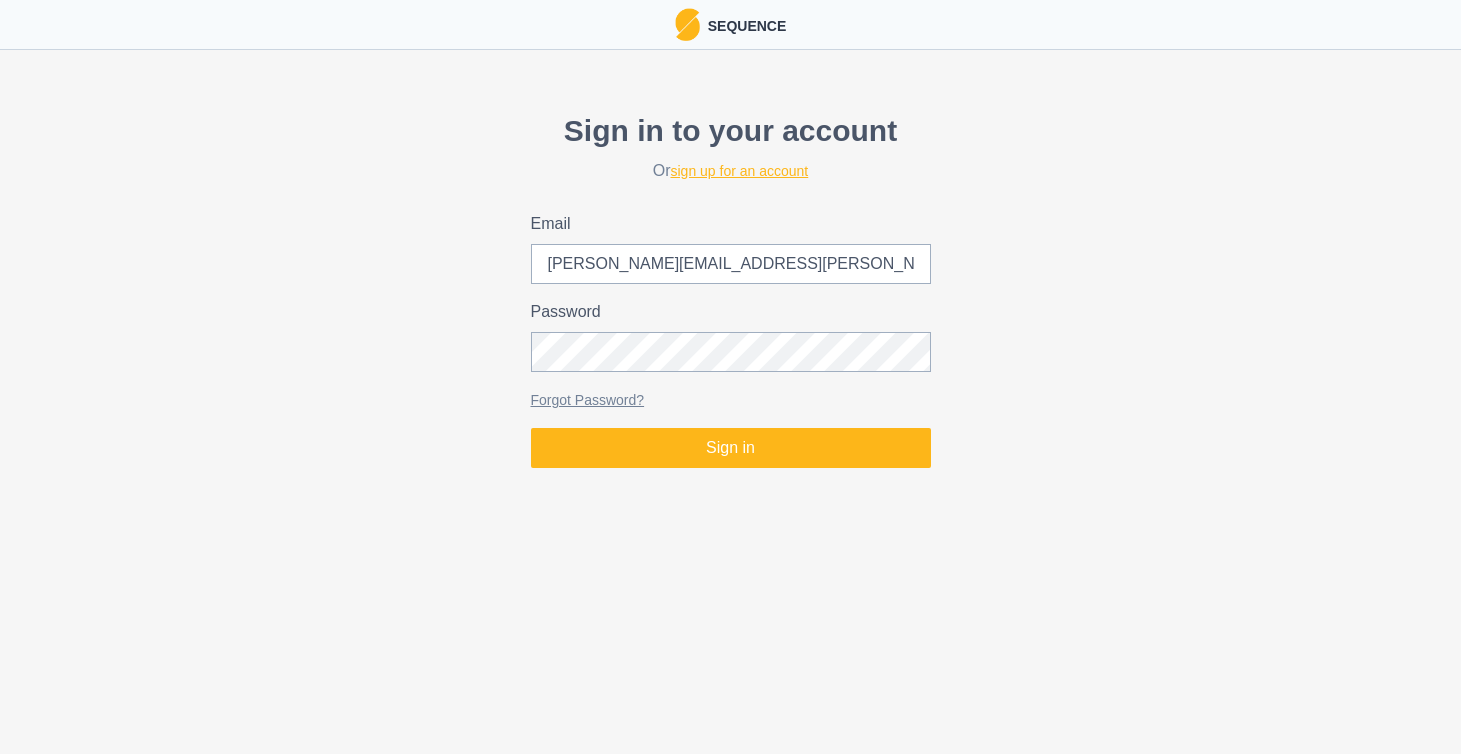 click on "sign up for an account" at bounding box center (740, 171) 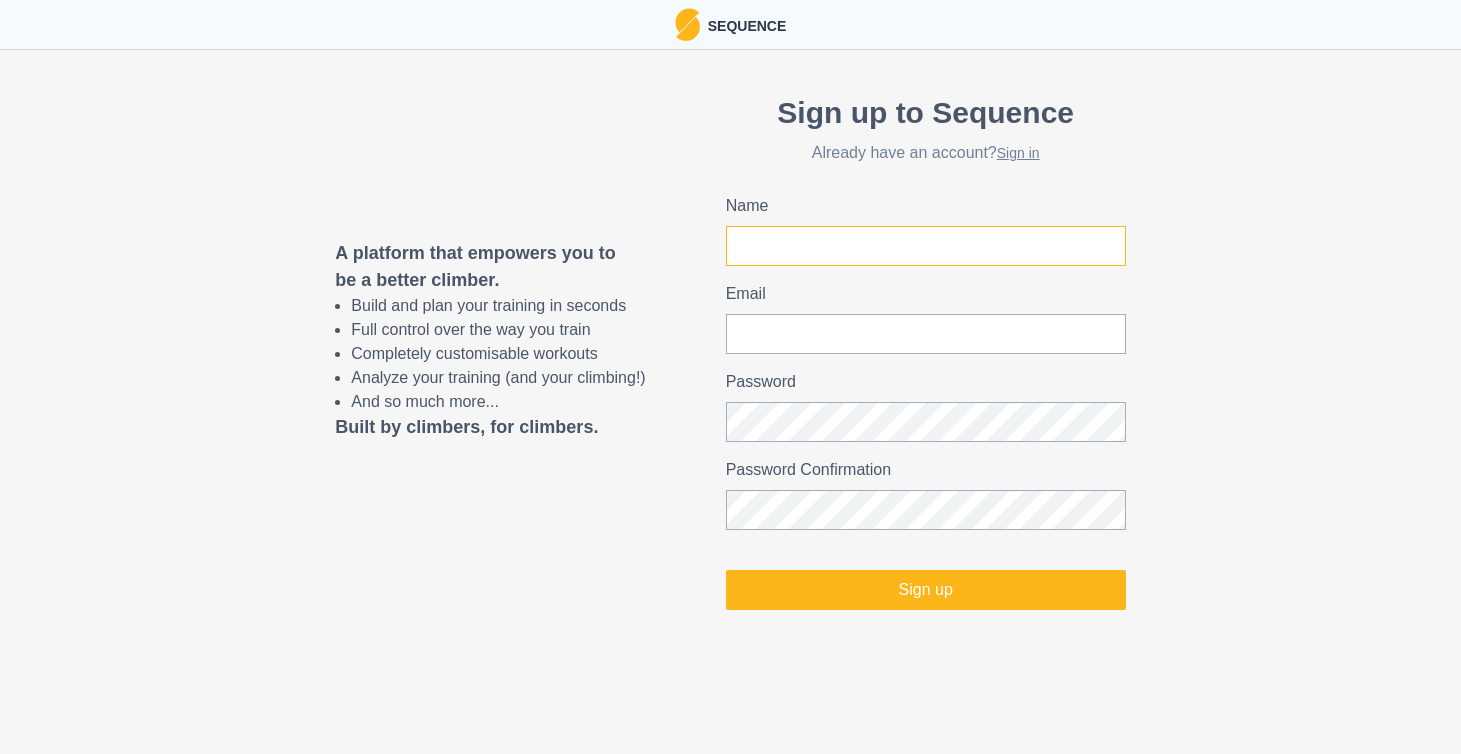 click on "Name" at bounding box center [926, 246] 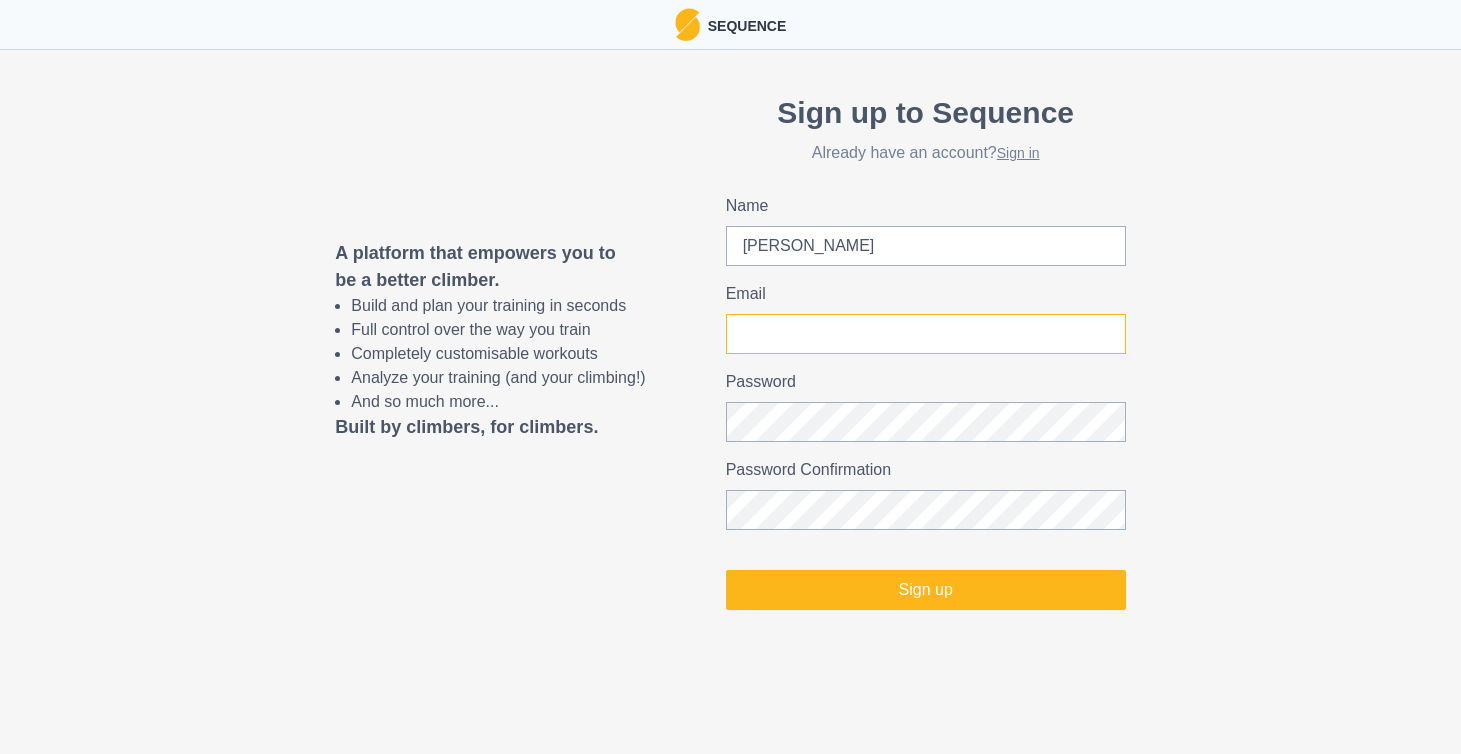 click on "Email" at bounding box center [926, 334] 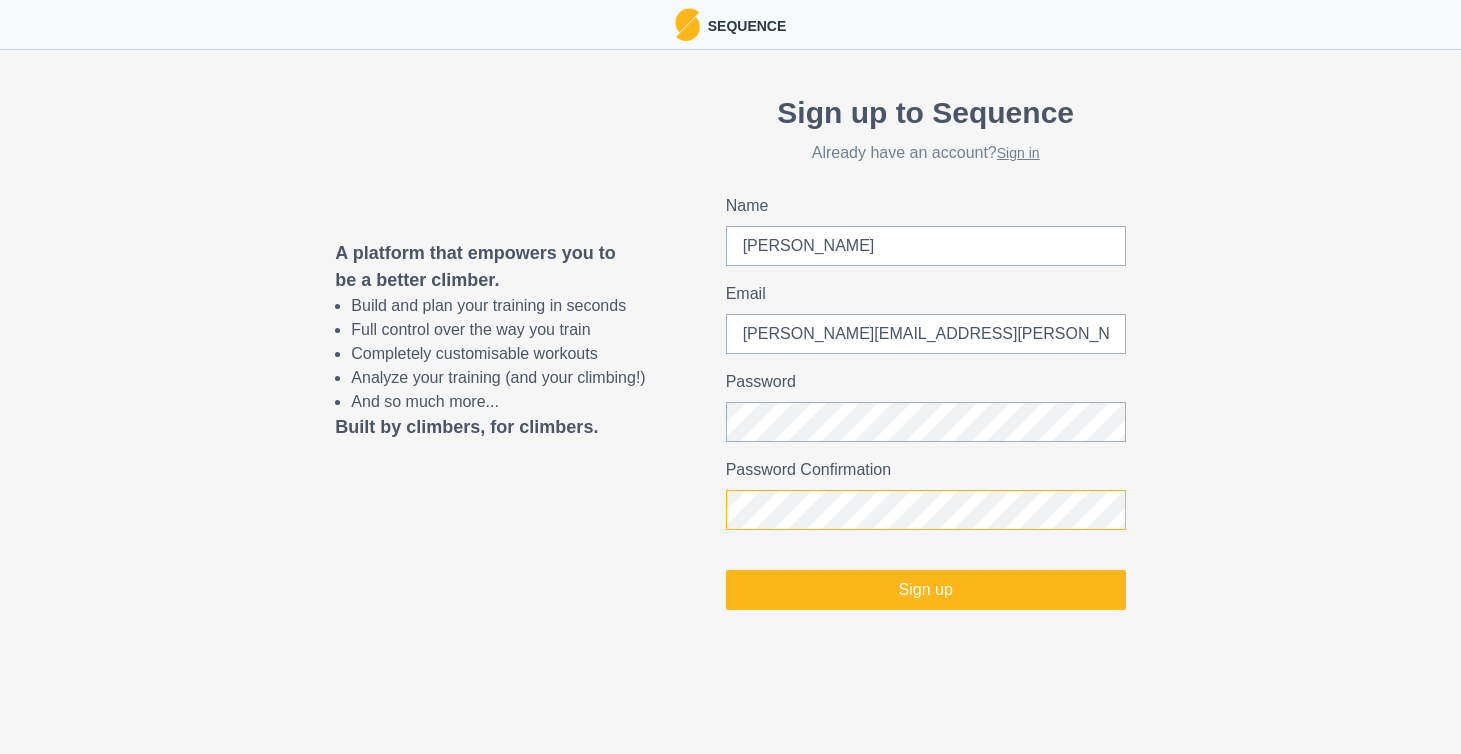 click on "Sign up" at bounding box center (926, 590) 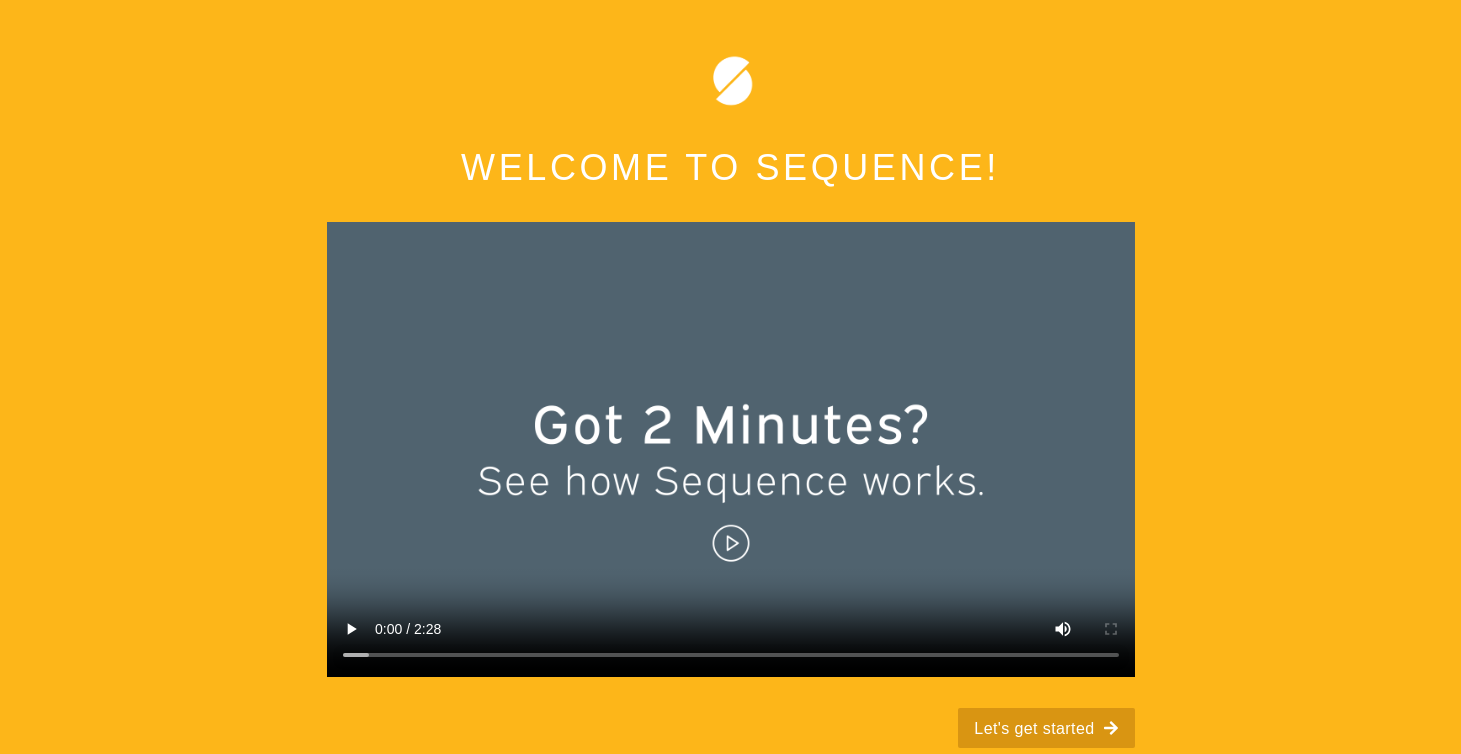 click on "Let's get started" at bounding box center [1046, 728] 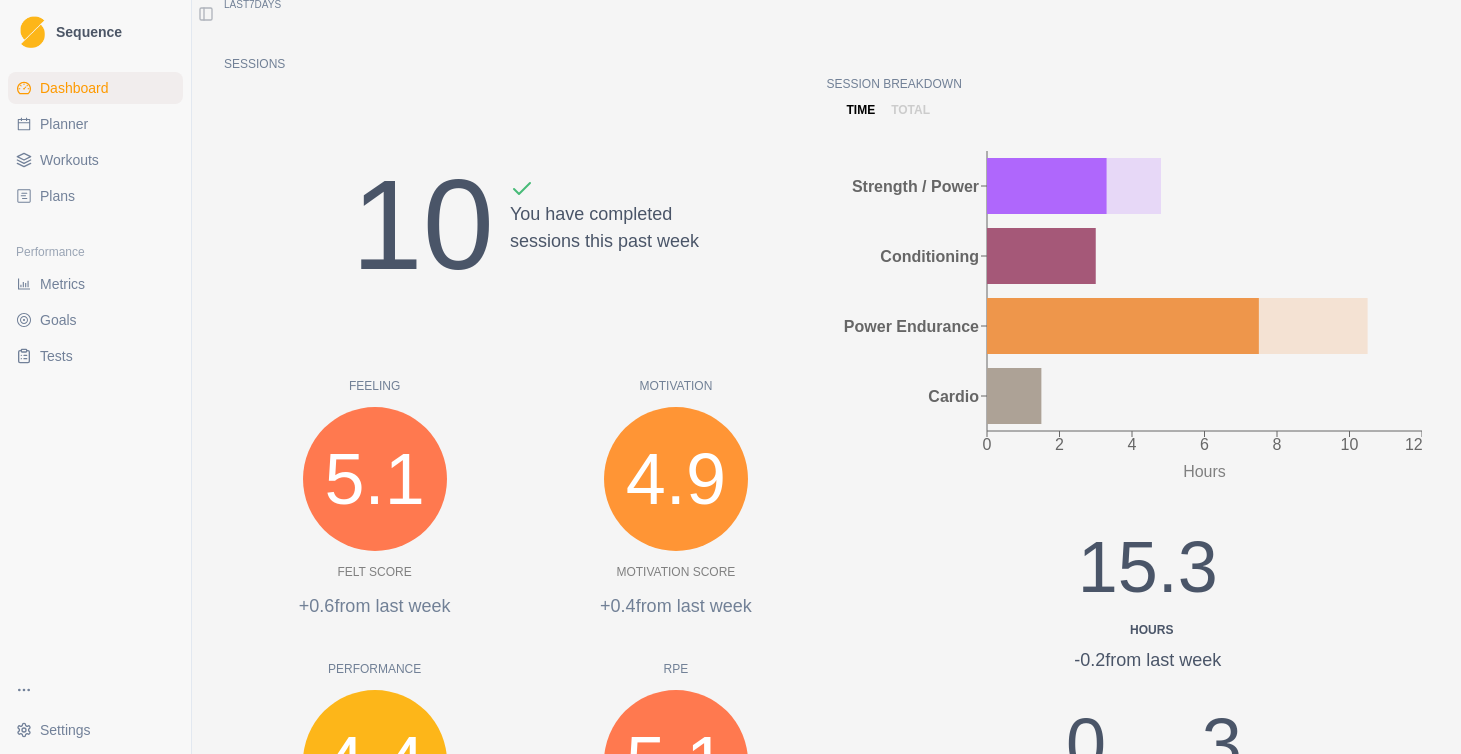 scroll, scrollTop: 0, scrollLeft: 0, axis: both 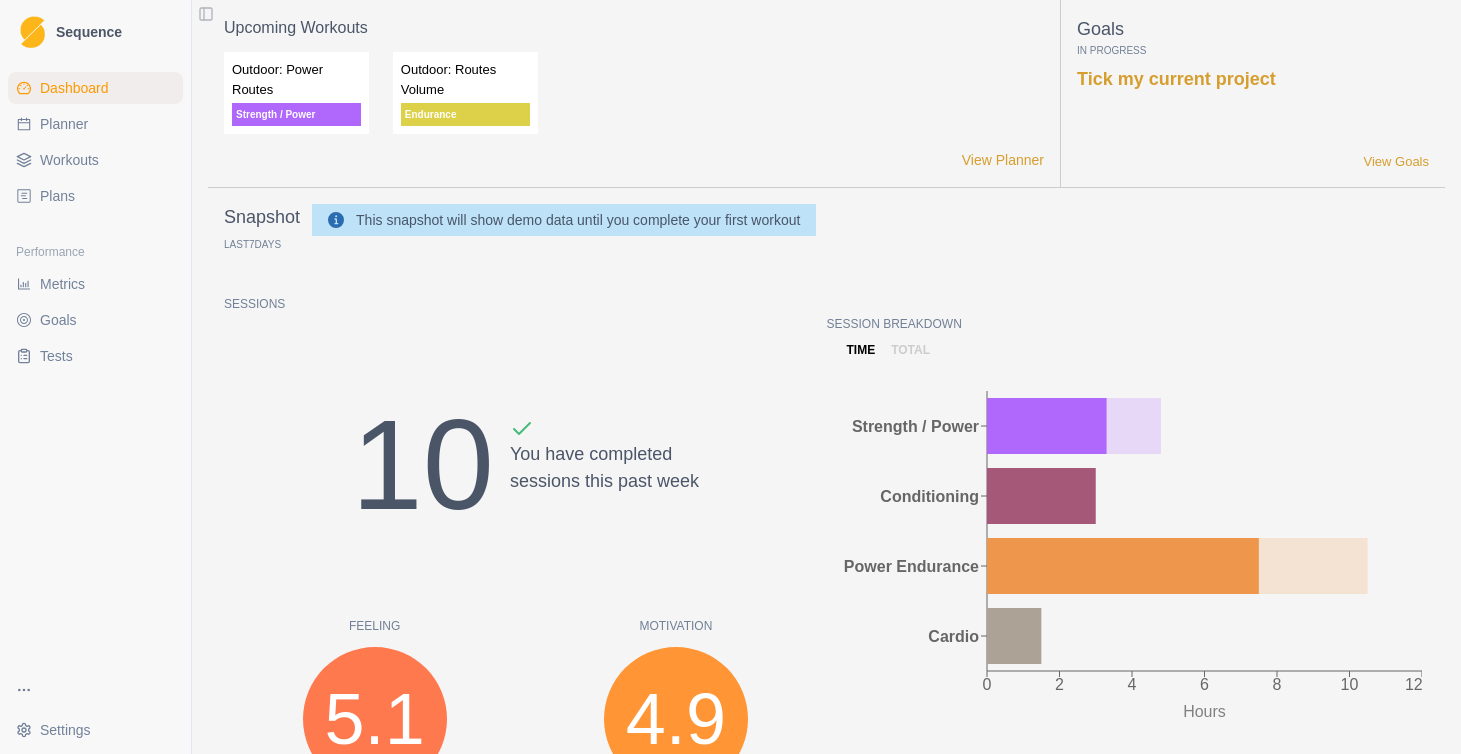 click on "Planner" at bounding box center [64, 124] 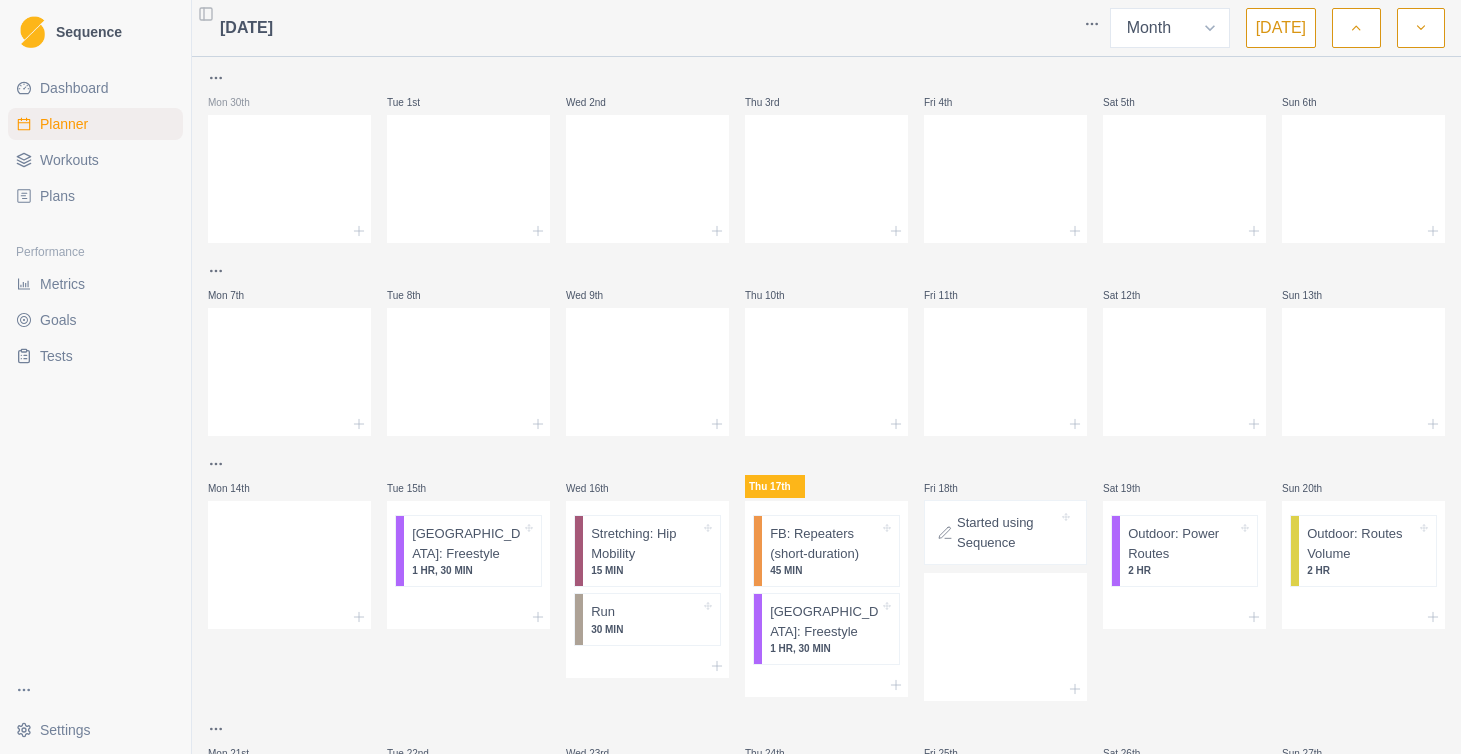 click on "Workouts" at bounding box center (69, 160) 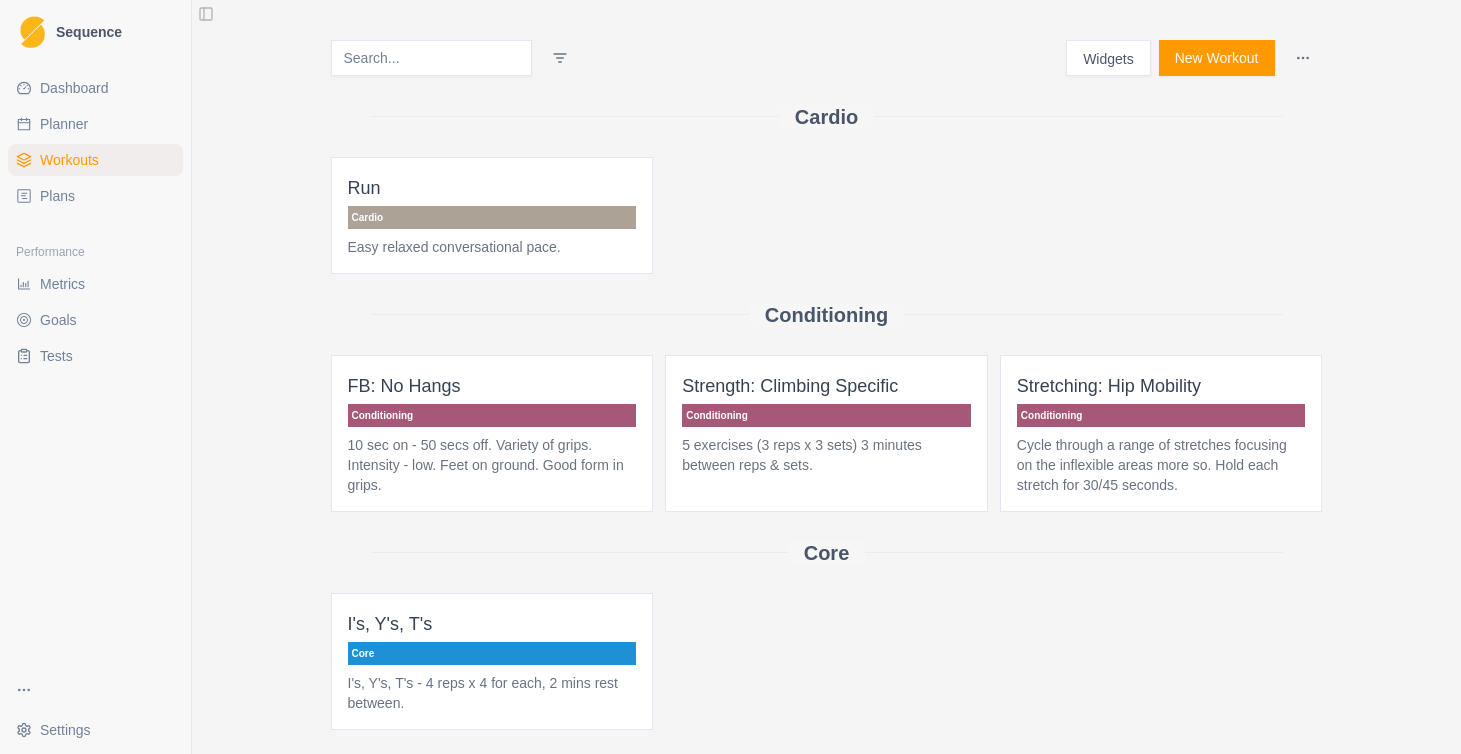 click on "10 sec on - 50 secs off. Variety of grips. Intensity - low. Feet on ground. Good form in grips." at bounding box center (492, 465) 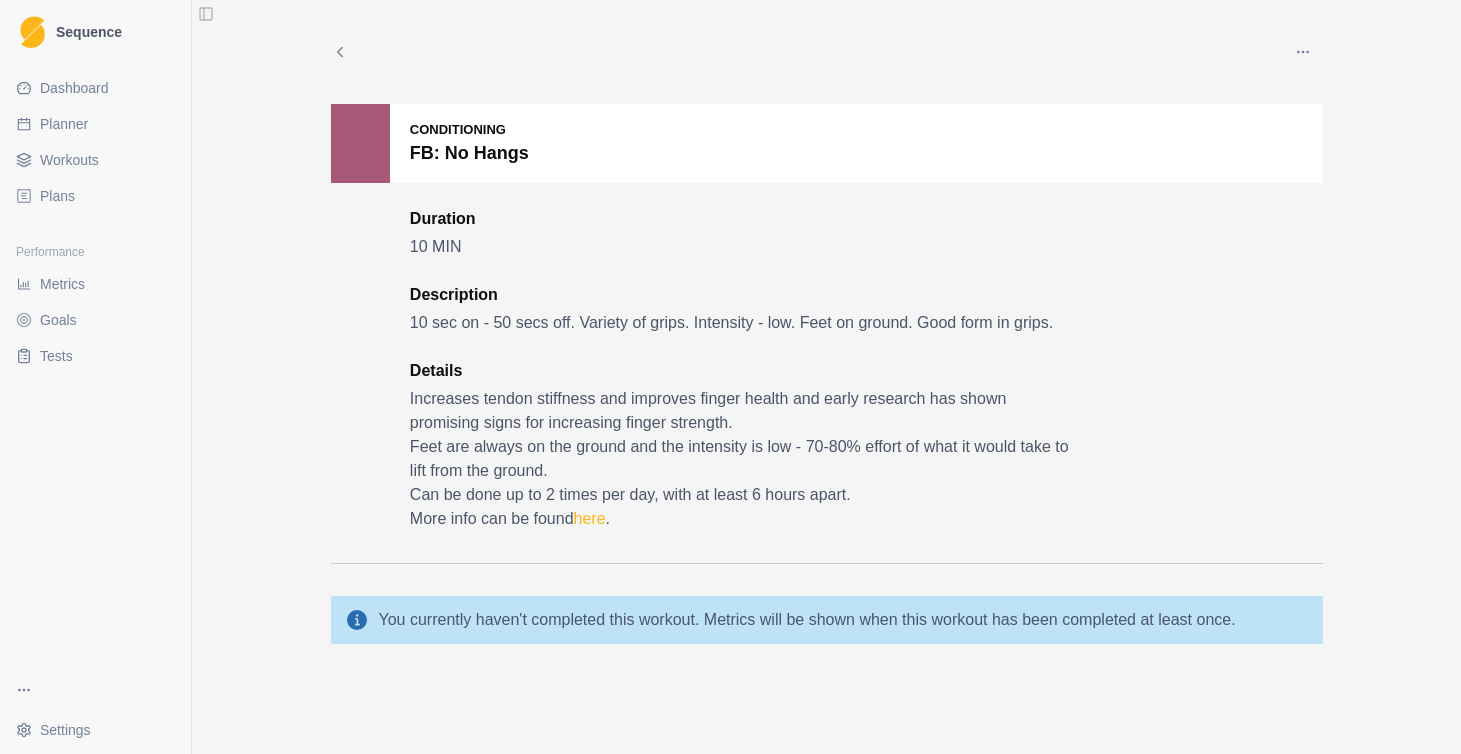 click on "Sequence Dashboard Planner Workouts Plans Performance Metrics Goals Tests Settings Toggle Sidebar Edit Duplicate Archive Delete Conditioning FB: No Hangs Duration 10 MIN Description 10 sec on - 50 secs off. Variety of grips. Intensity - low. Feet on ground. Good form in grips. Details Increases tendon stiffness and improves finger health and early research has shown promising signs for increasing finger strength.   Feet are always on the ground and the intensity is low - 70-80% effort of what it would take to lift from the ground.   Can be done up to 2 times per day, with at least 6 hours apart.   More info can be found  here . You currently haven't completed this workout. Metrics will be shown when this workout has been completed at least once.
Strength / Power Settings Settings" at bounding box center [730, 377] 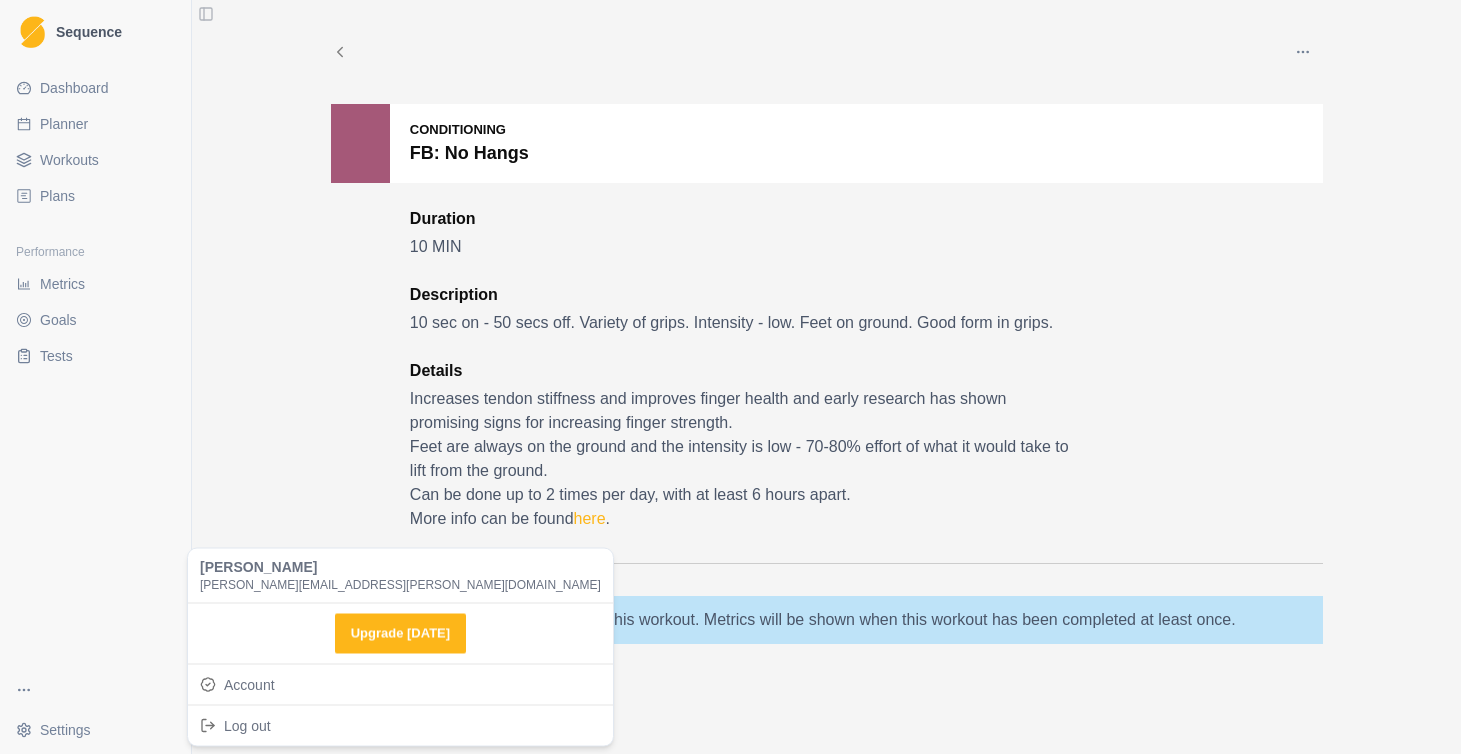 click on "Sequence Dashboard Planner Workouts Plans Performance Metrics Goals Tests Settings Toggle Sidebar Edit Duplicate Archive Delete Conditioning FB: No Hangs Duration 10 MIN Description 10 sec on - 50 secs off. Variety of grips. Intensity - low. Feet on ground. Good form in grips. Details Increases tendon stiffness and improves finger health and early research has shown promising signs for increasing finger strength.   Feet are always on the ground and the intensity is low - 70-80% effort of what it would take to lift from the ground.   Can be done up to 2 times per day, with at least 6 hours apart.   More info can be found  here . You currently haven't completed this workout. Metrics will be shown when this workout has been completed at least once.
Strength / Power Samantha Brown samantha.brown@momentumclimbing.com Upgrade Today Account Log out" at bounding box center (730, 377) 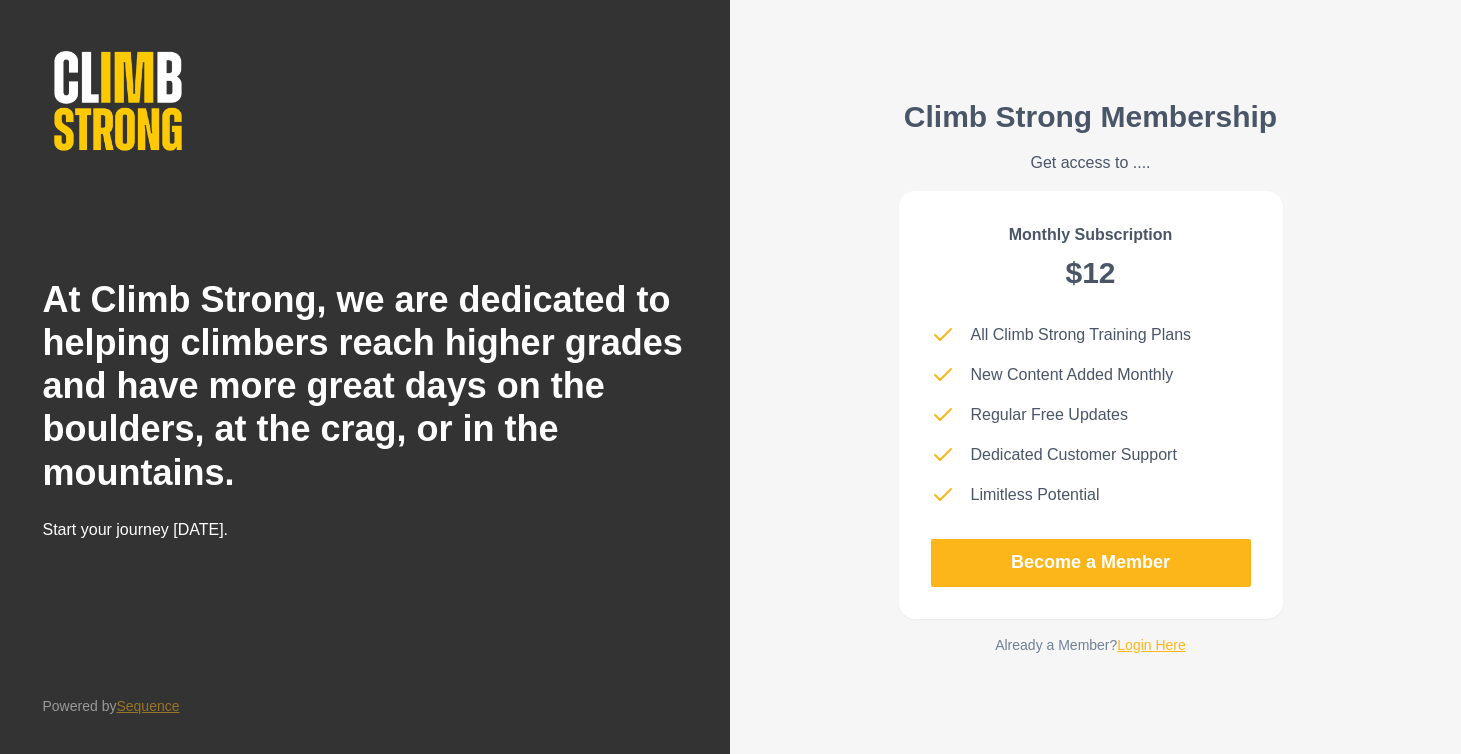 scroll, scrollTop: 0, scrollLeft: 0, axis: both 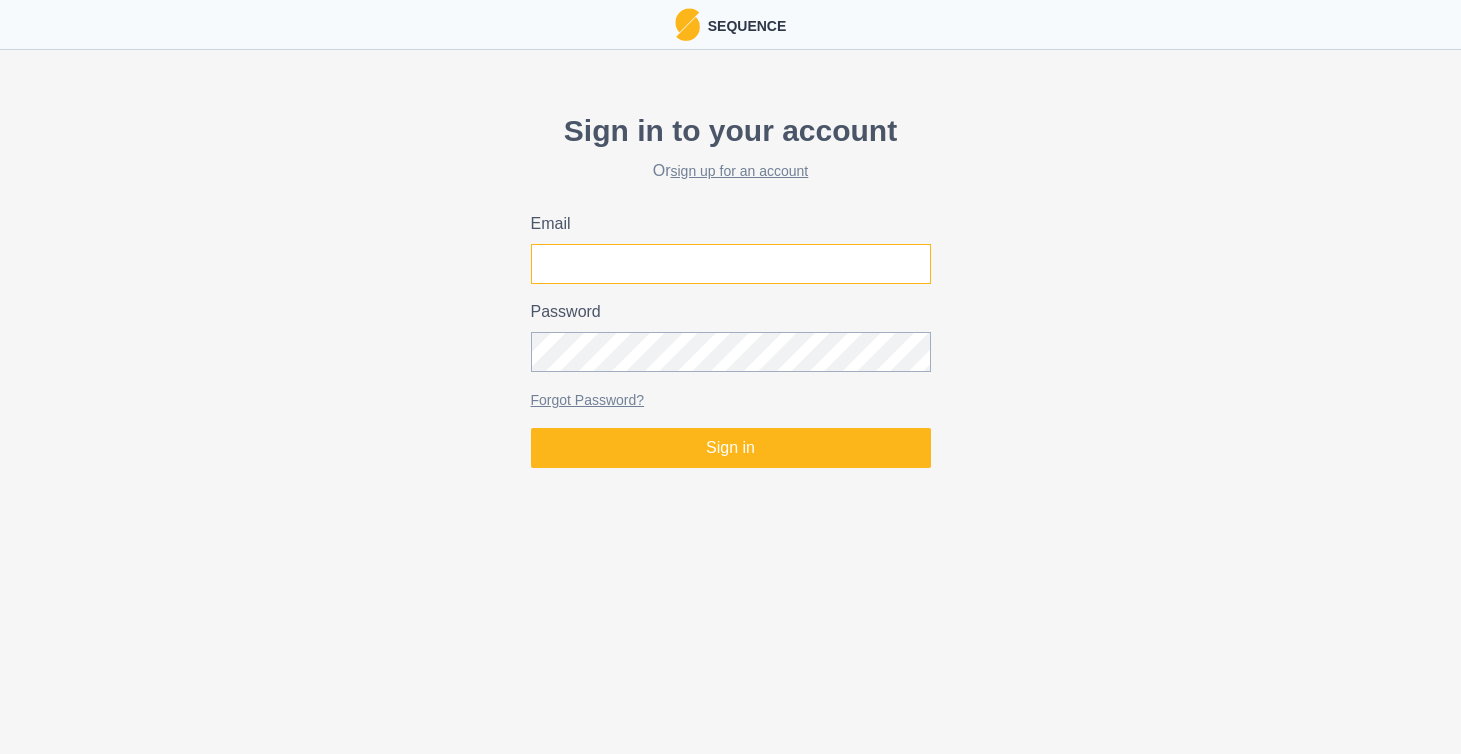 type on "[PERSON_NAME][EMAIL_ADDRESS][PERSON_NAME][DOMAIN_NAME]" 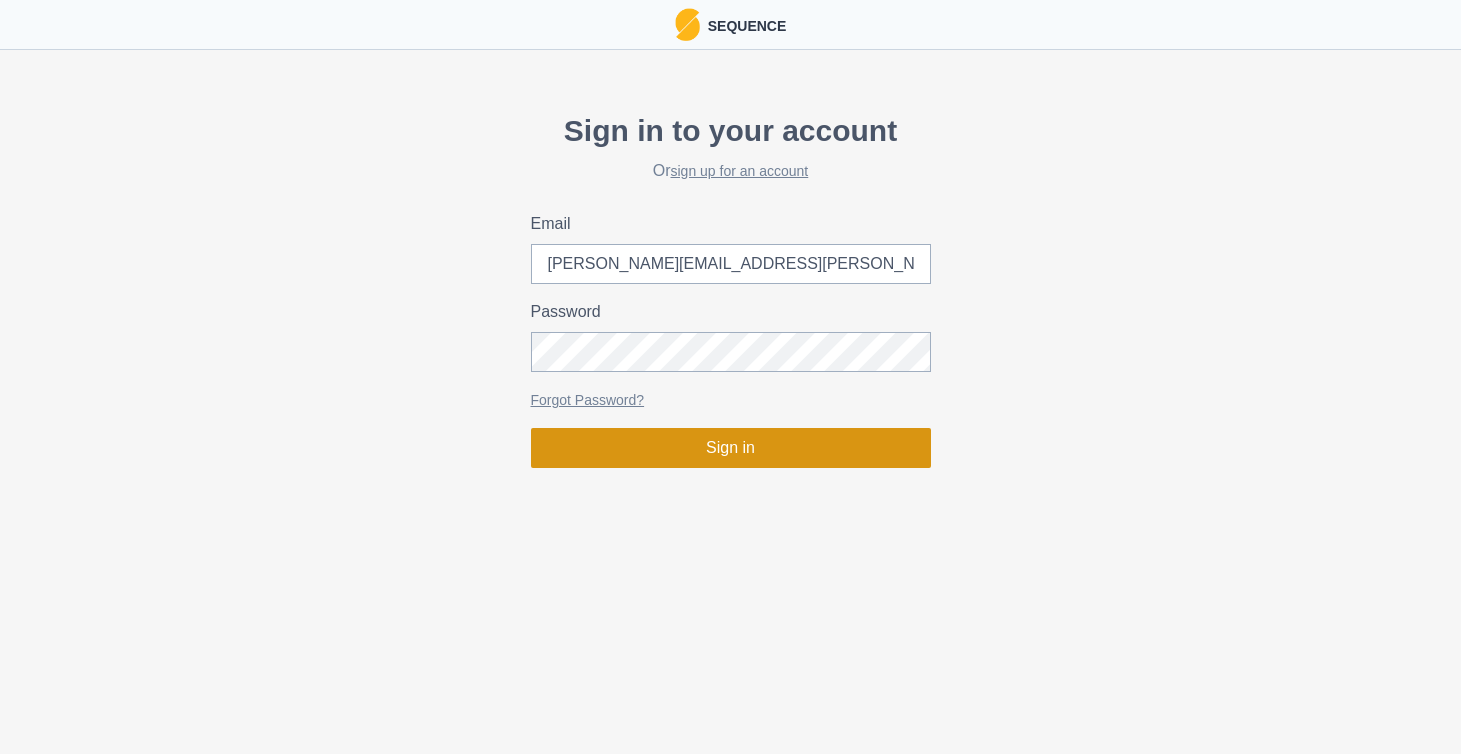 click on "Sign in" at bounding box center [731, 448] 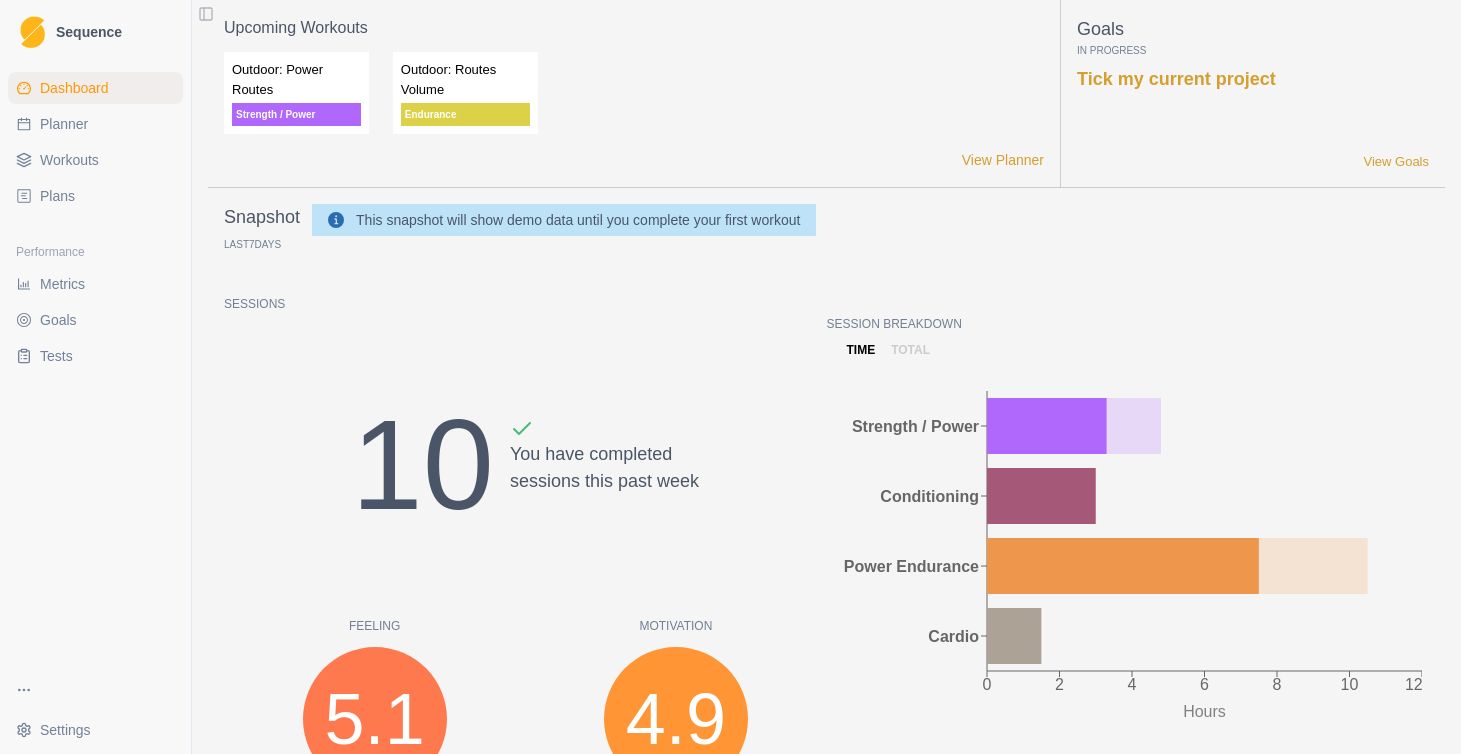click on "Plans" at bounding box center (57, 196) 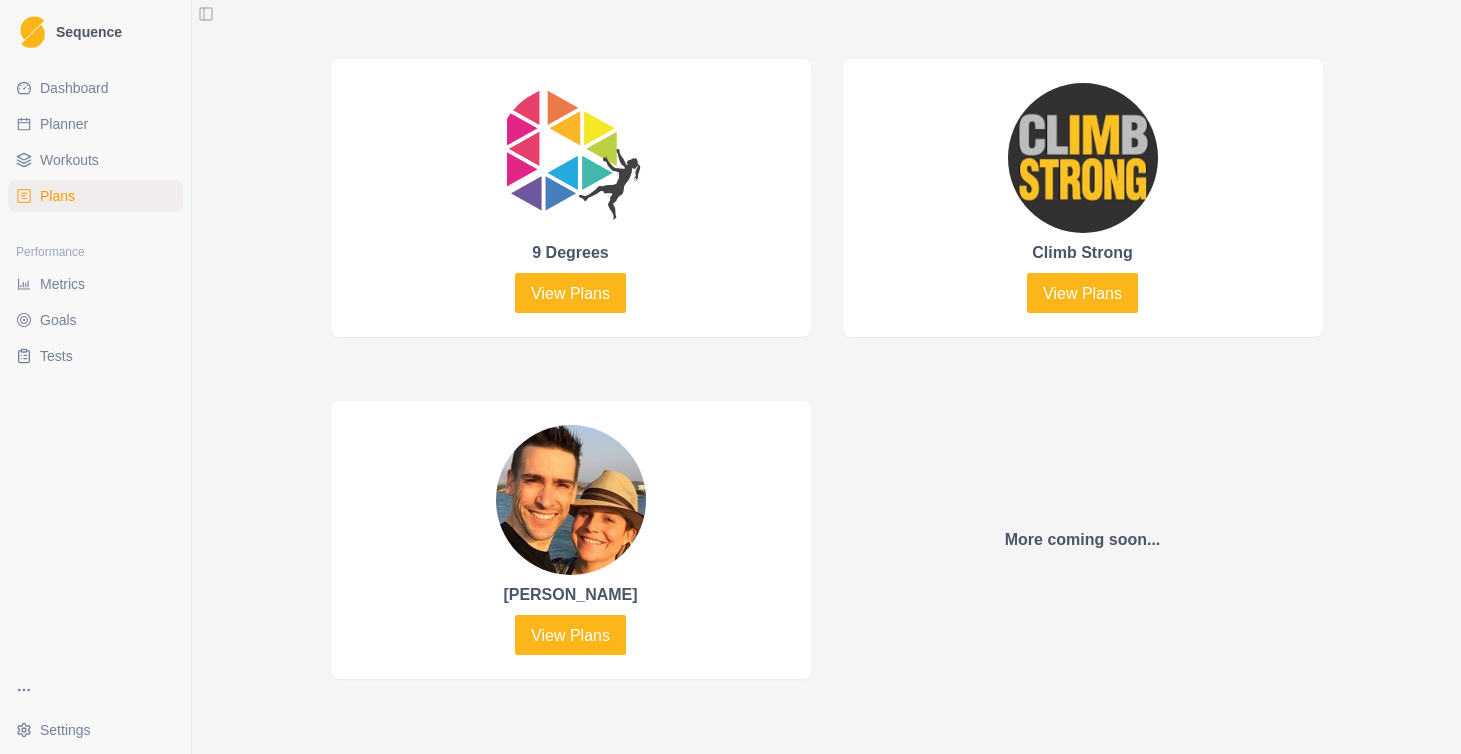 scroll, scrollTop: 991, scrollLeft: 0, axis: vertical 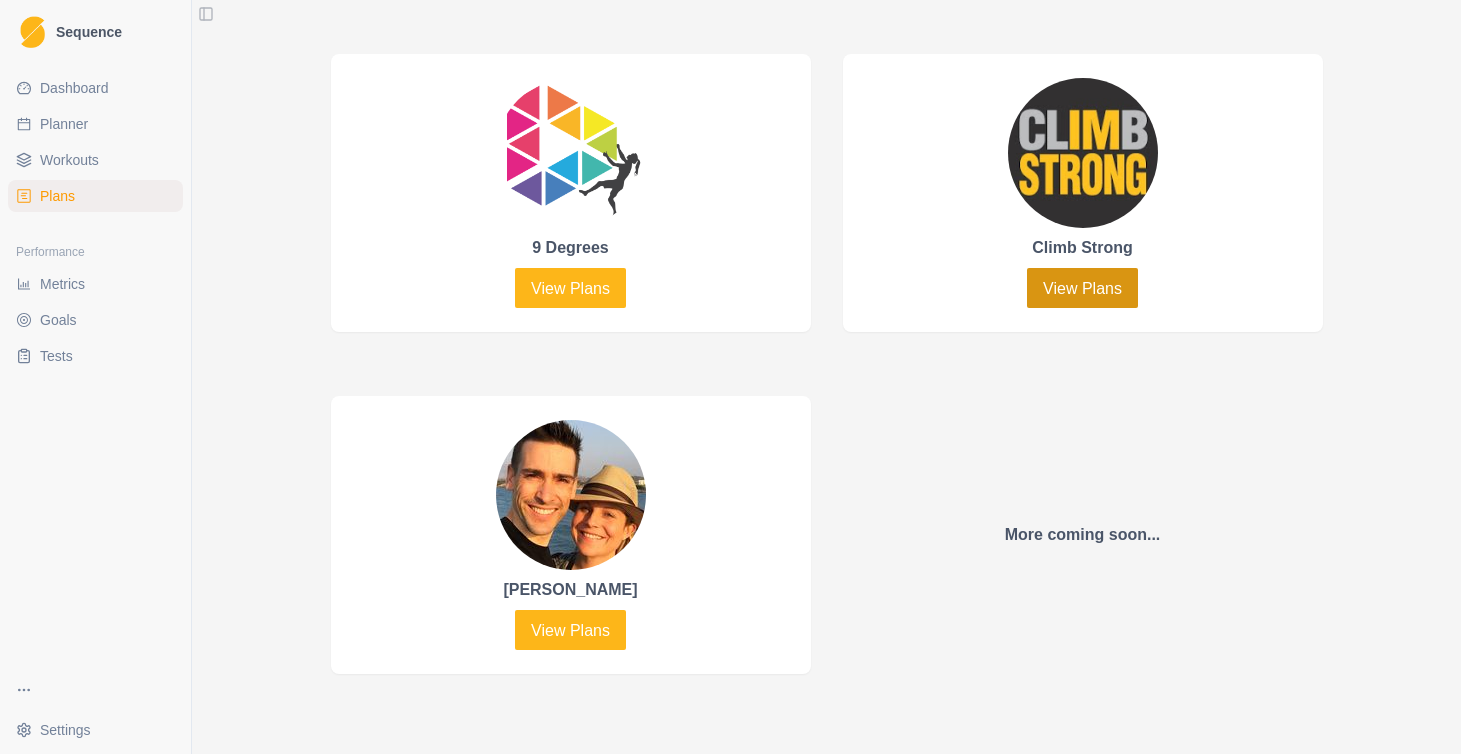 click on "View Plans" at bounding box center (1082, 288) 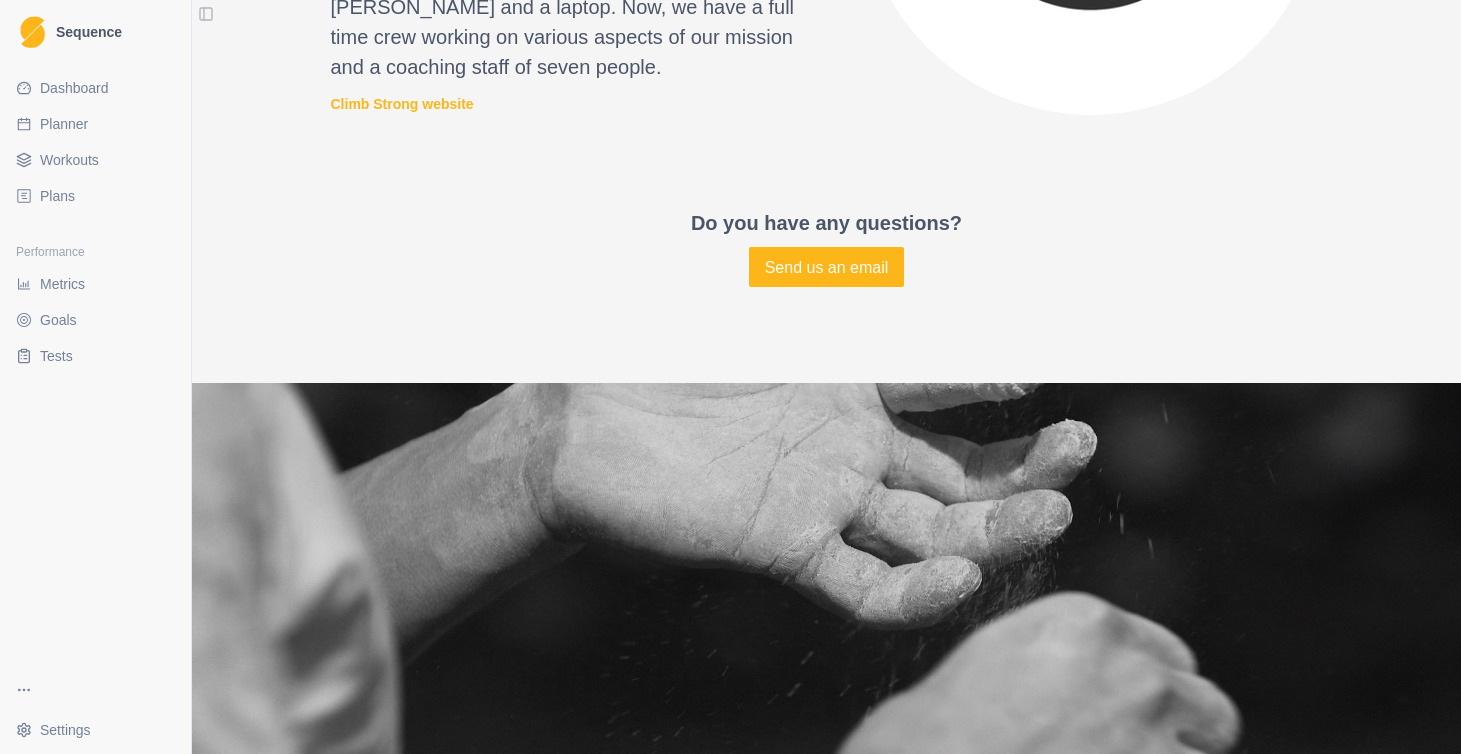 scroll, scrollTop: 2950, scrollLeft: 0, axis: vertical 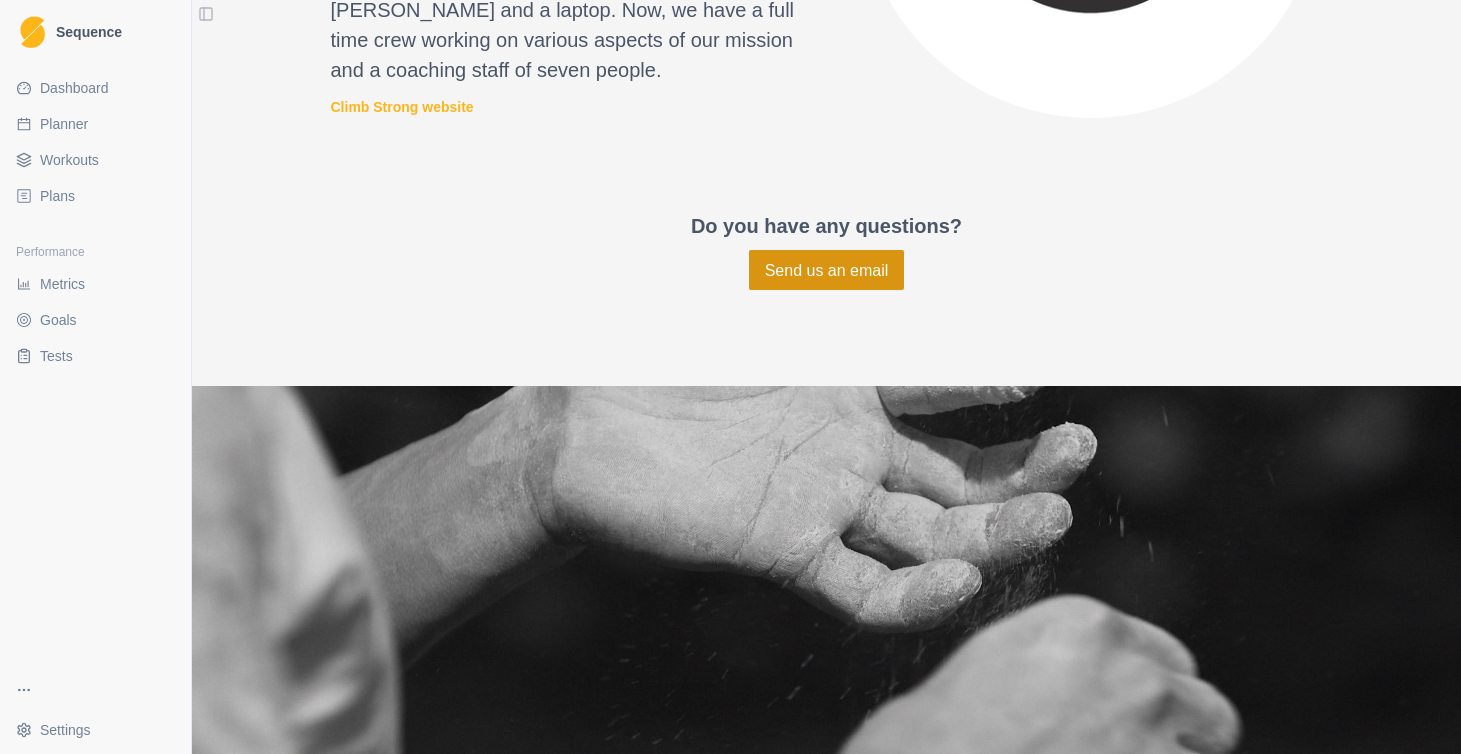 click on "Send us an email" at bounding box center (827, 270) 